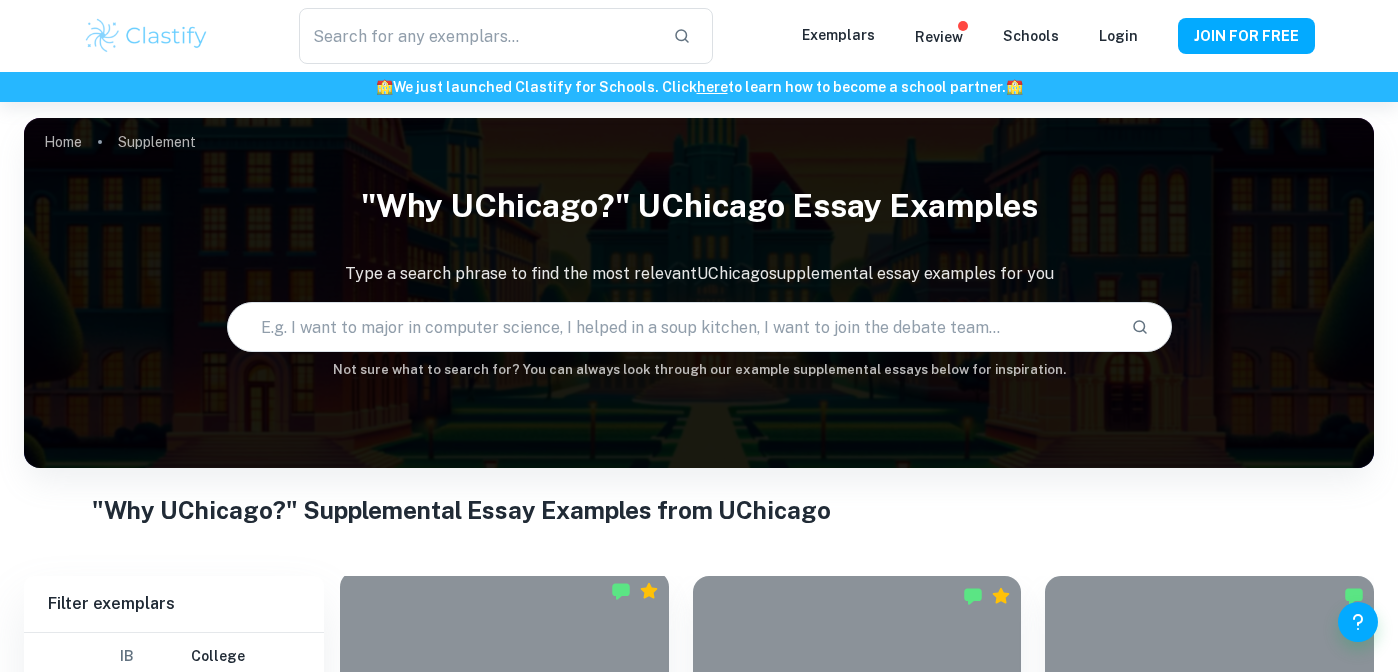 scroll, scrollTop: 411, scrollLeft: 0, axis: vertical 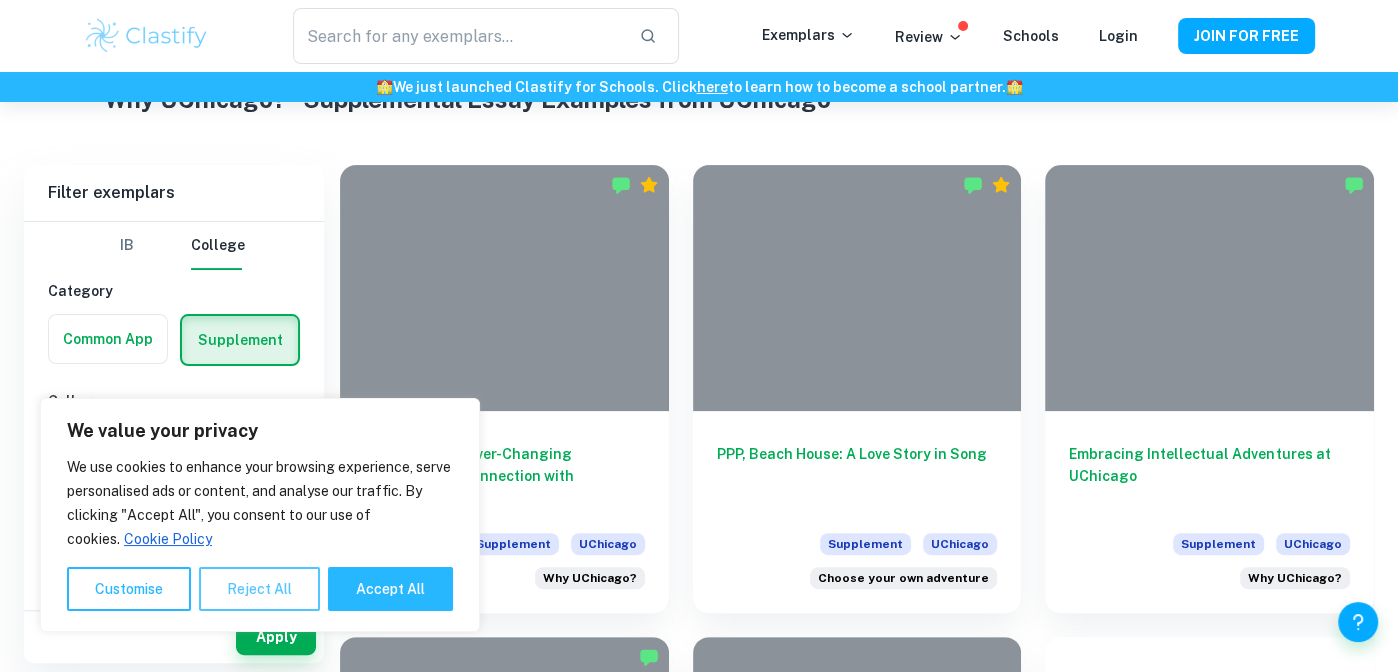 click on "Reject All" at bounding box center (259, 589) 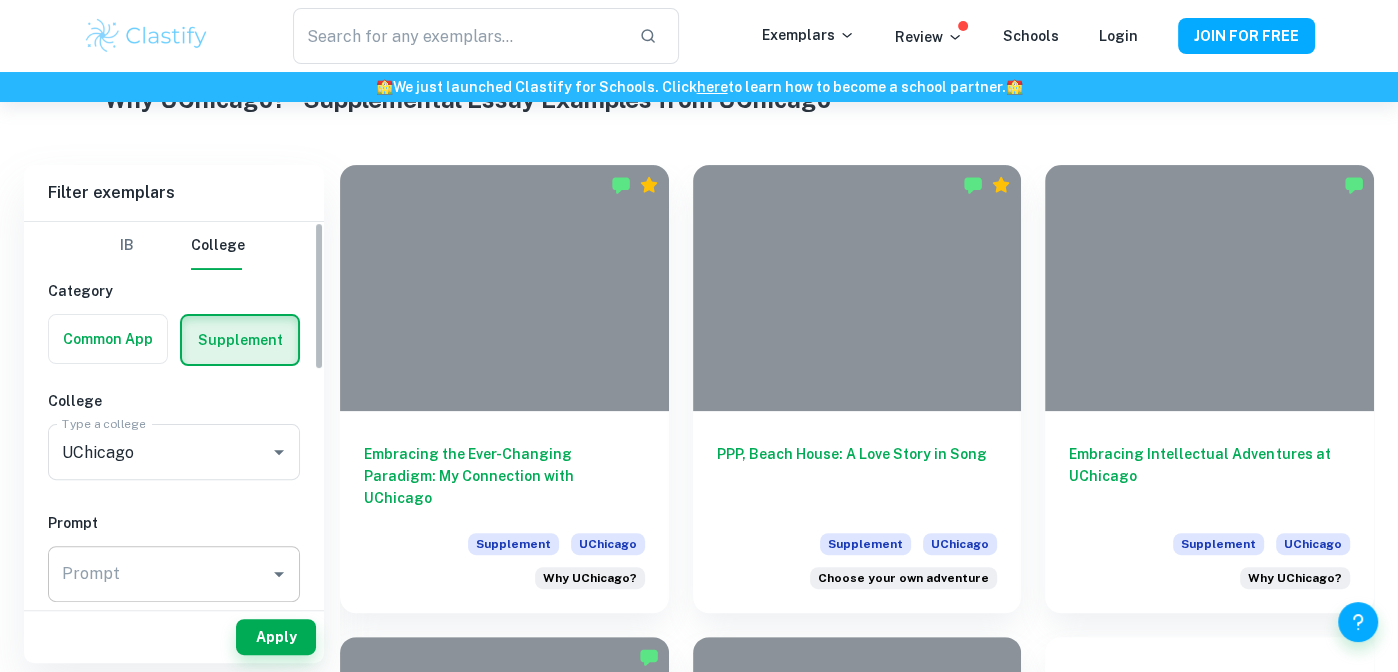 click on "Prompt" at bounding box center [159, 574] 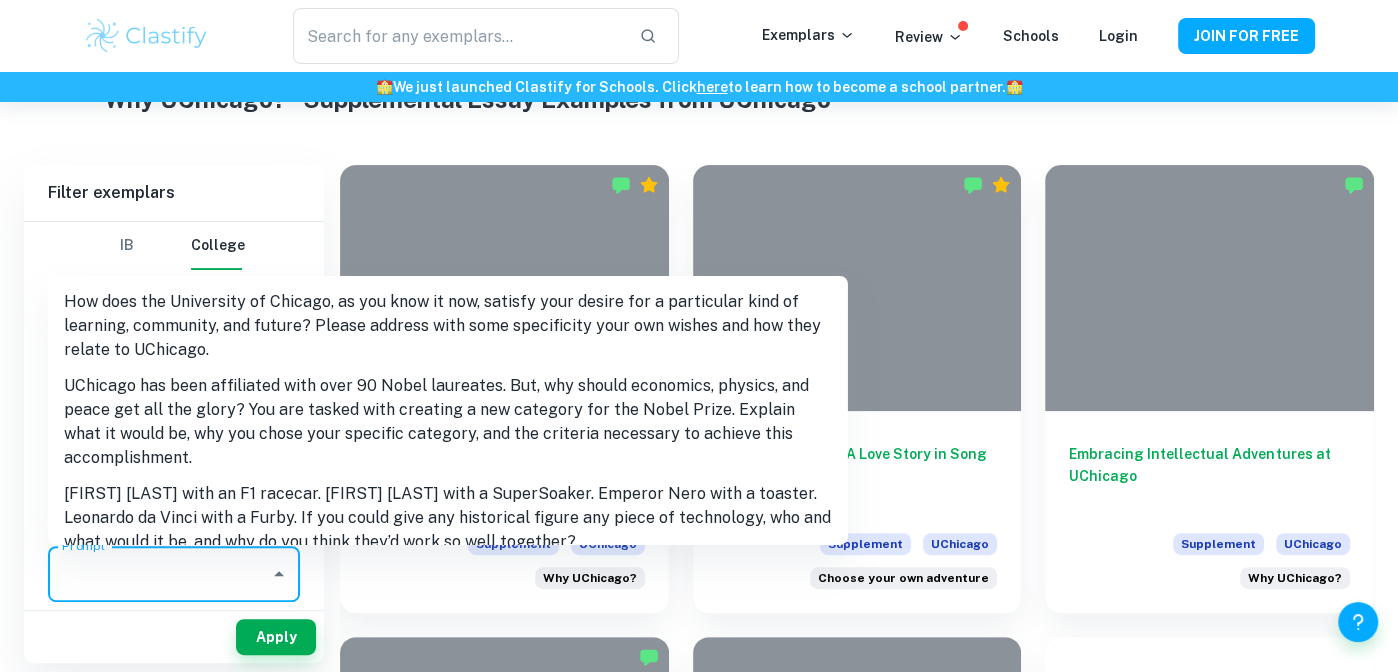 click on "How does the University of Chicago, as you know it now, satisfy your desire for a particular kind of learning, community, and future? Please address with some specificity your own wishes and how they relate to UChicago." at bounding box center [448, 326] 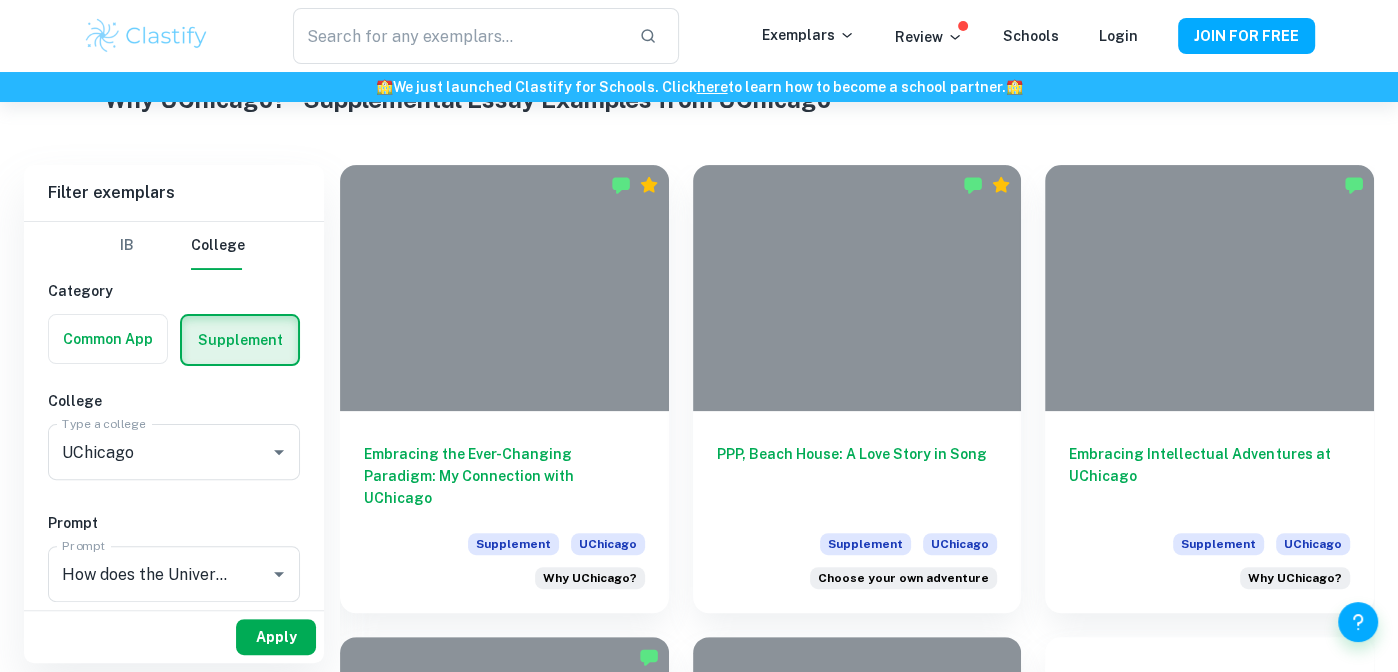 click on "Apply" at bounding box center (276, 637) 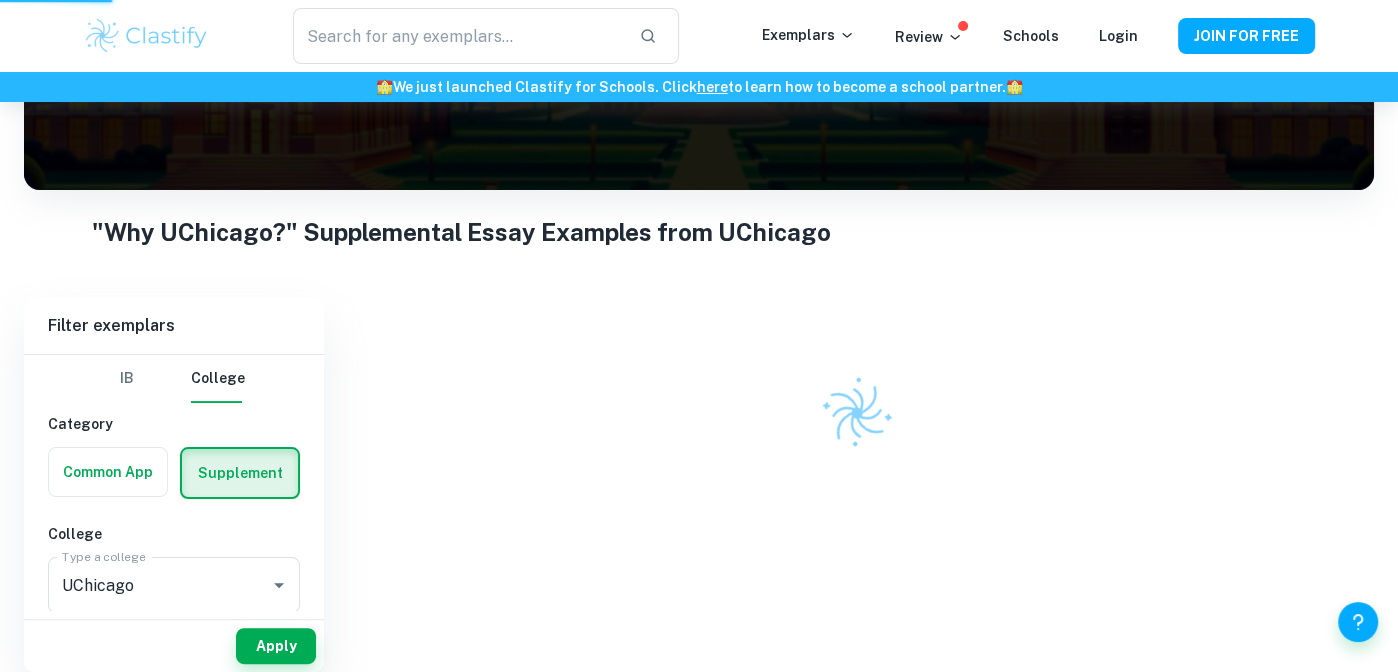 scroll, scrollTop: 267, scrollLeft: 0, axis: vertical 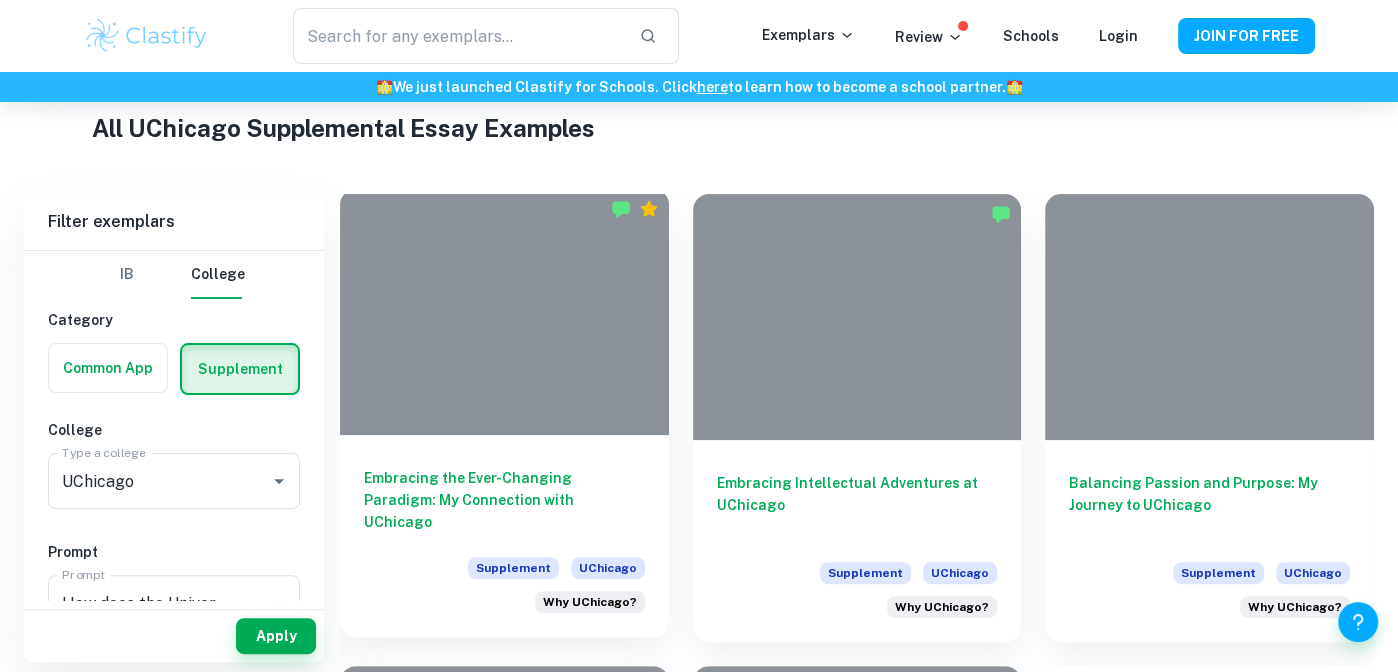 click on "Embracing the Ever-Changing Paradigm: My Connection with UChicago" at bounding box center (504, 500) 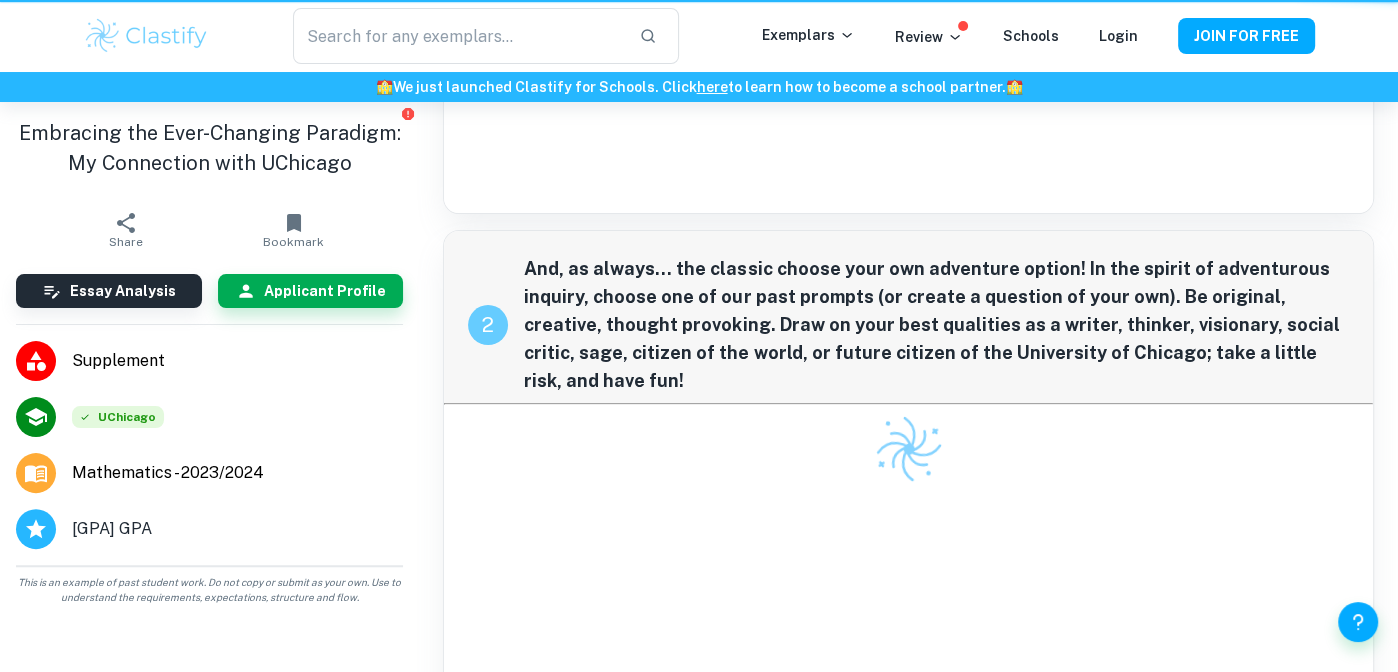 scroll, scrollTop: 0, scrollLeft: 0, axis: both 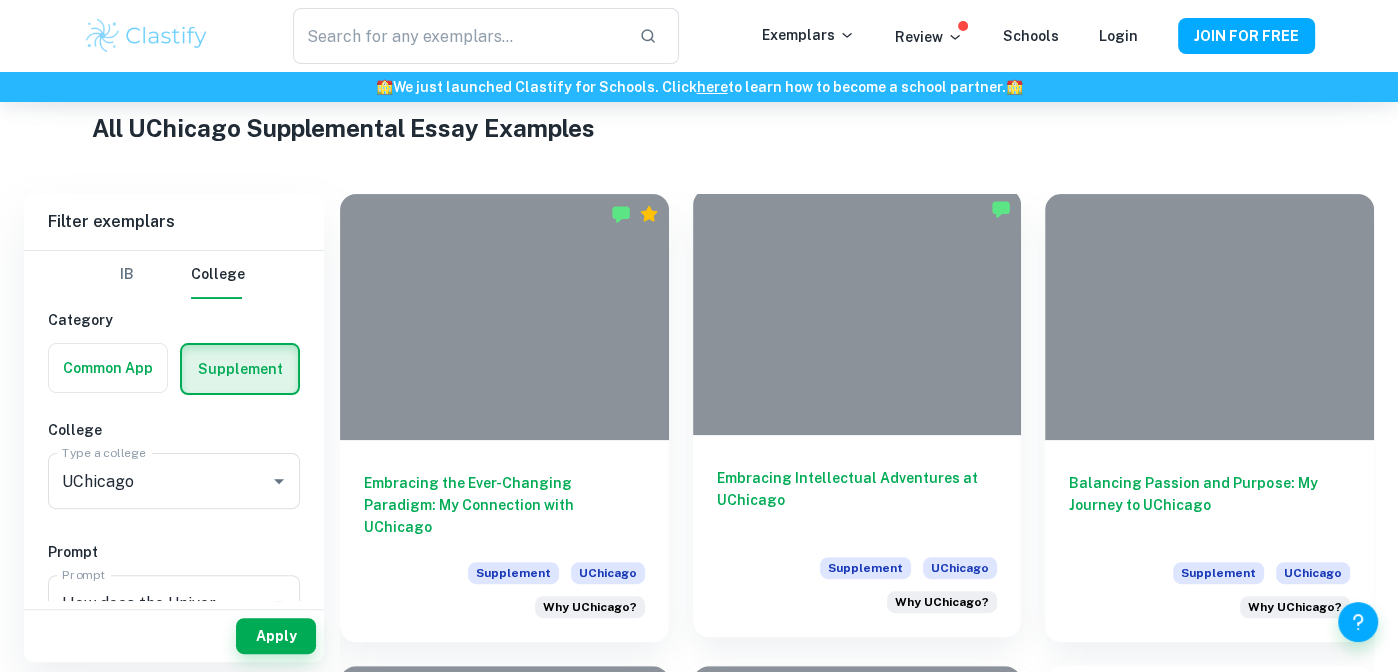 click on "Embracing Intellectual Adventures at UChicago" at bounding box center [857, 500] 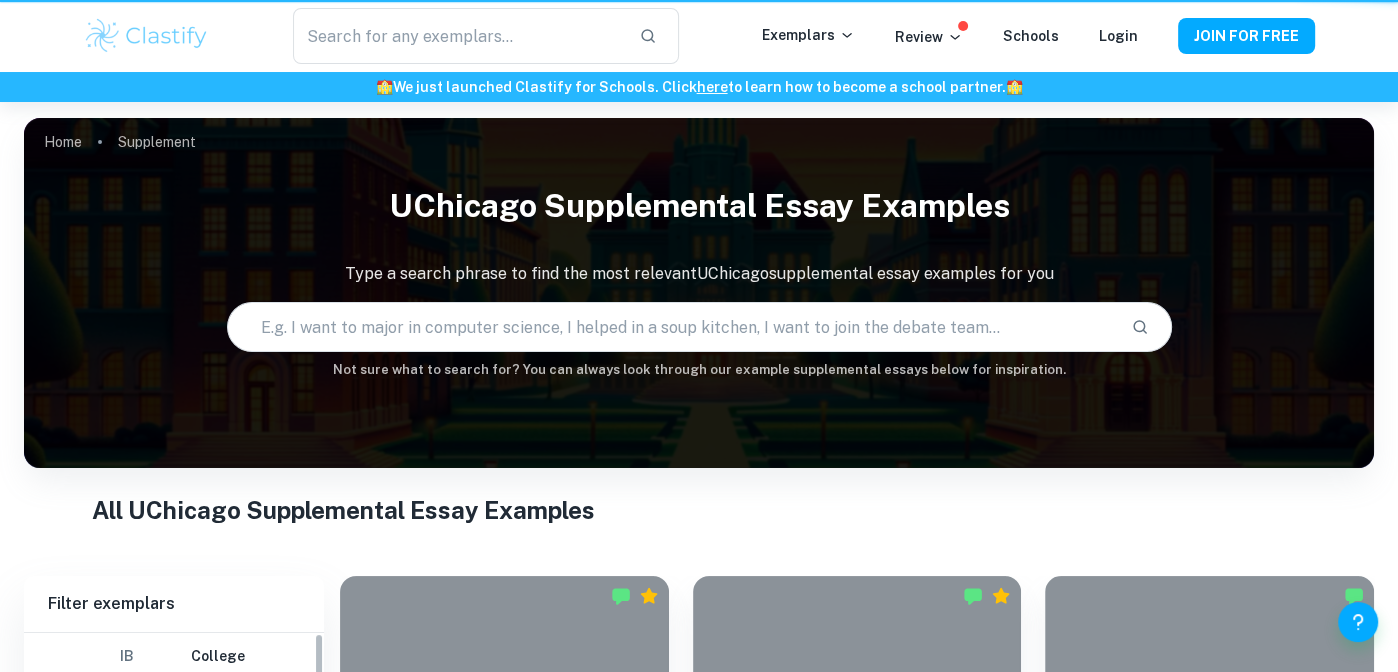 scroll, scrollTop: 382, scrollLeft: 0, axis: vertical 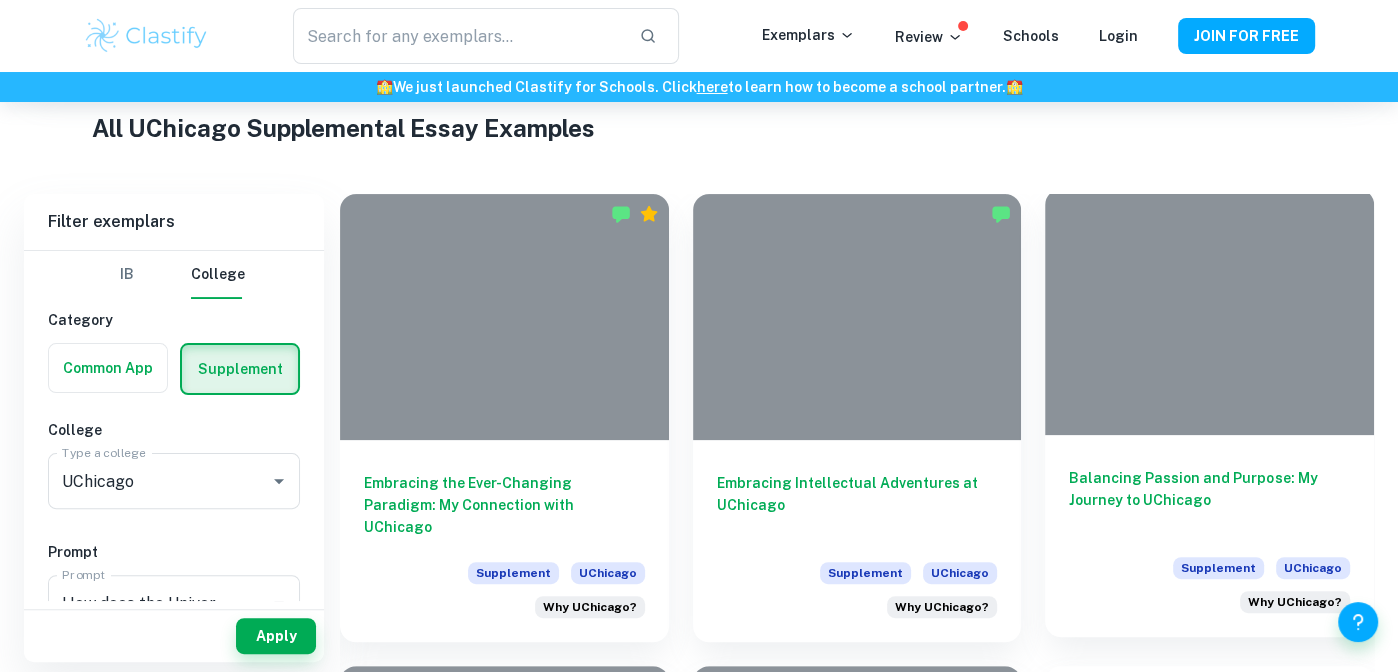 click on "Balancing Passion and Purpose: My Journey to UChicago" at bounding box center [1209, 500] 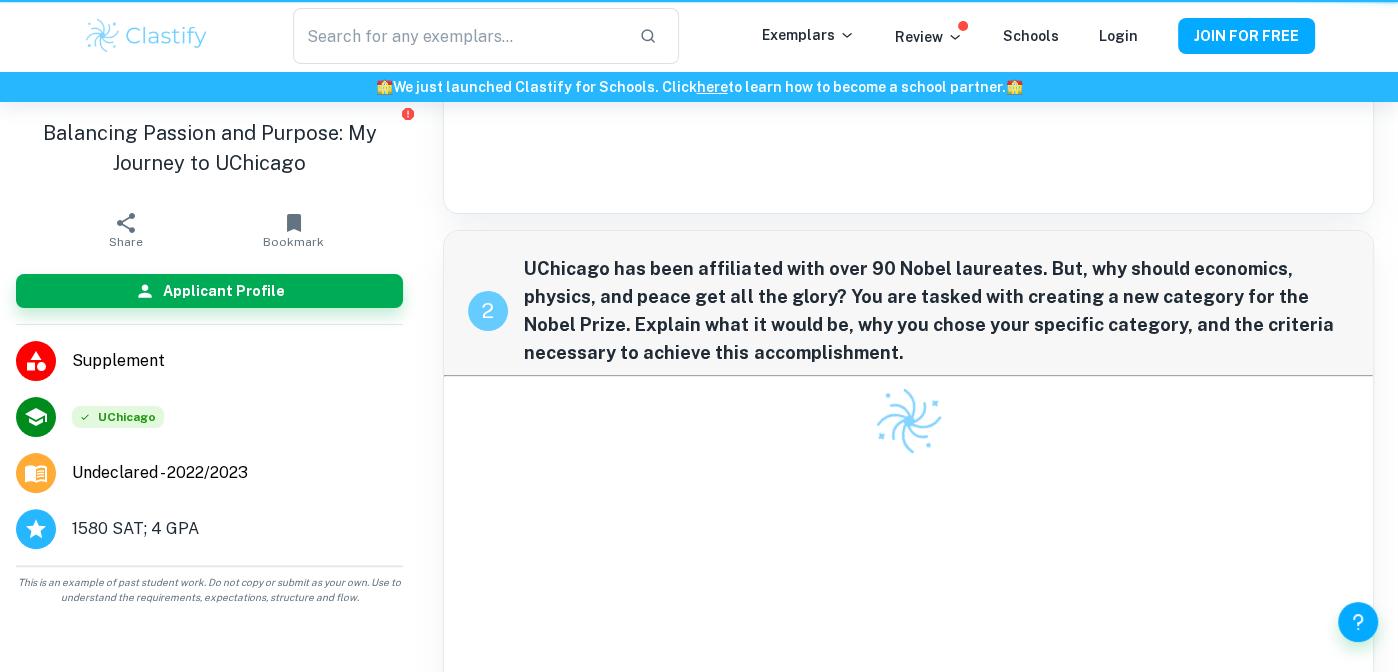scroll, scrollTop: 0, scrollLeft: 0, axis: both 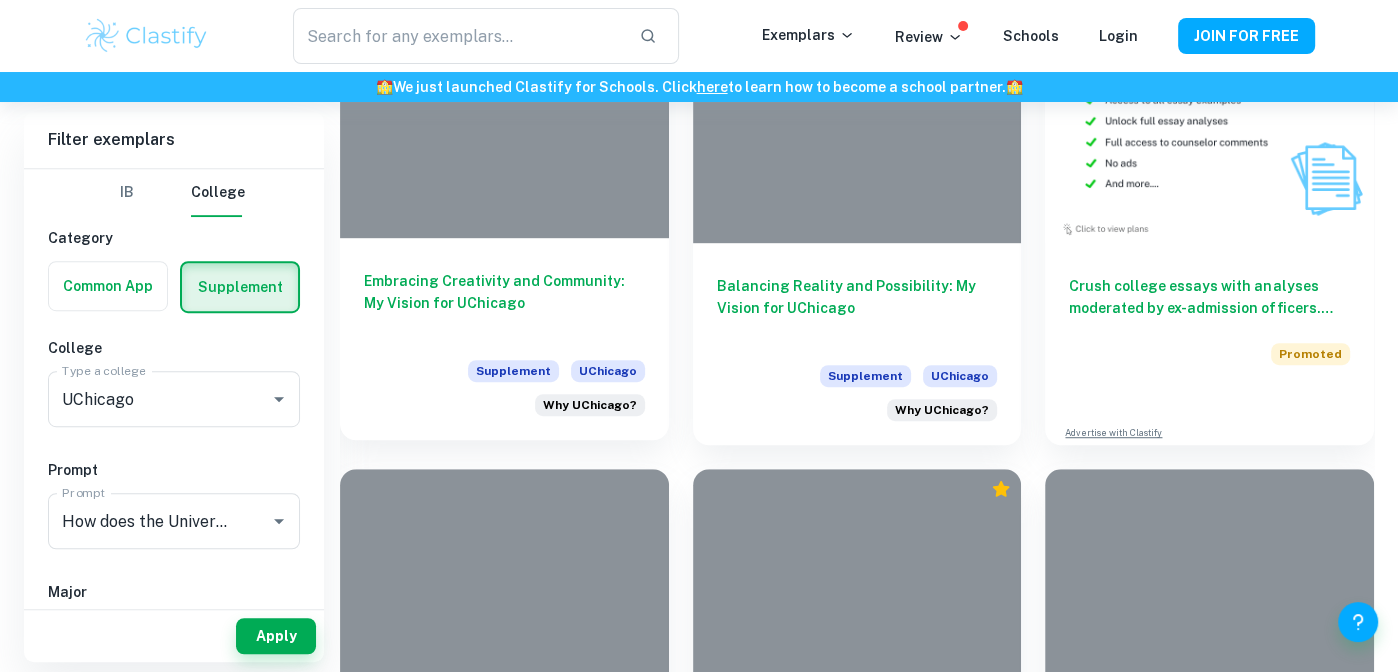 click on "Embracing Creativity and Community: My Vision for UChicago" at bounding box center (504, 303) 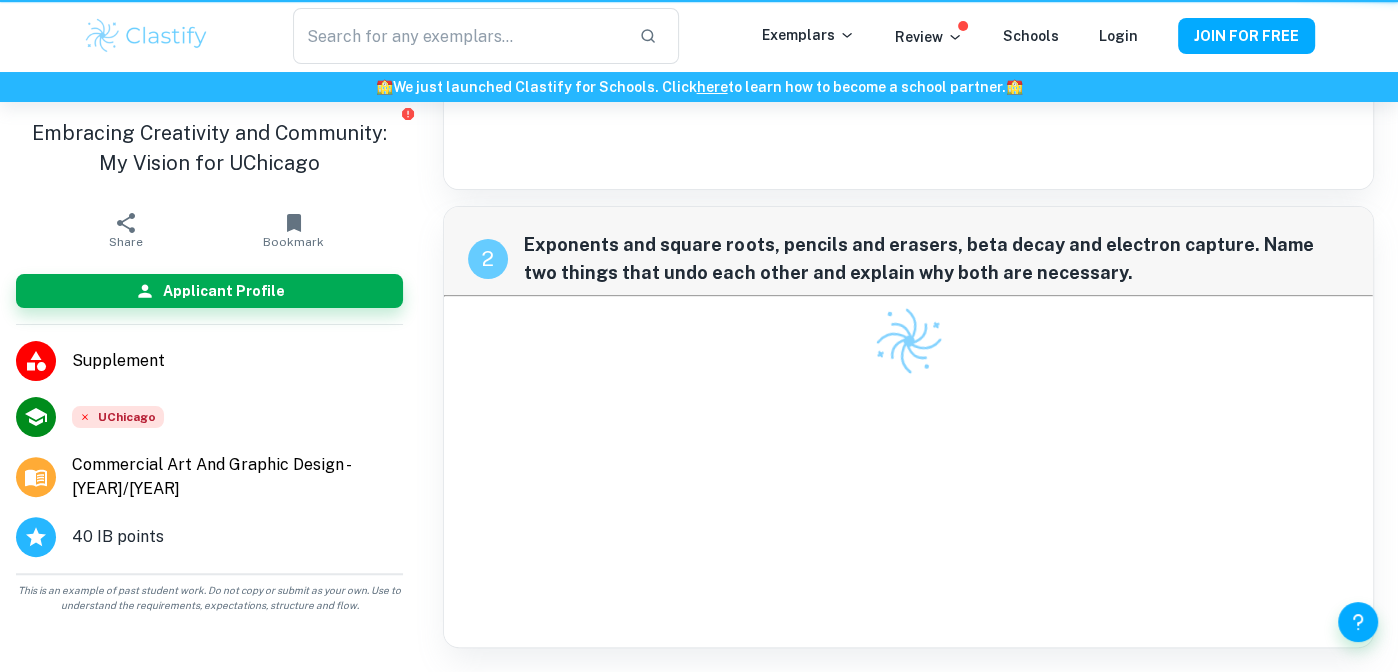 scroll, scrollTop: 0, scrollLeft: 0, axis: both 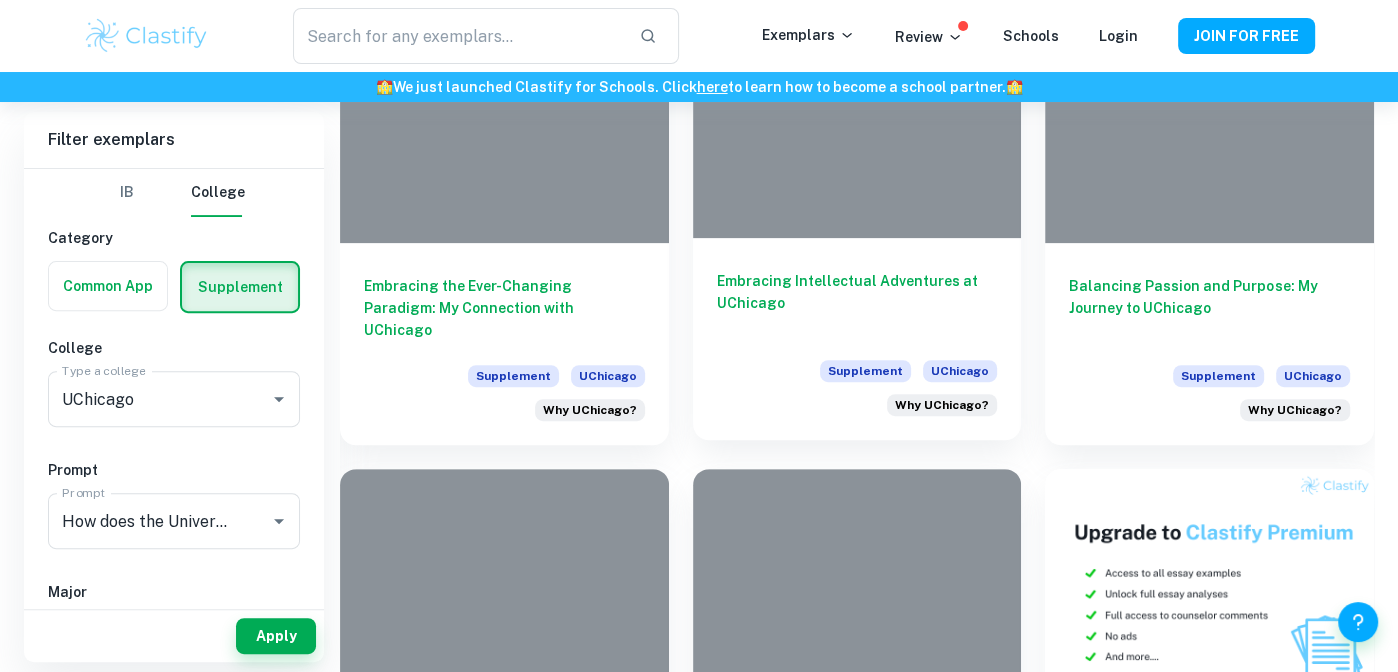 click on "Embracing Intellectual Adventures at UChicago" at bounding box center [857, 303] 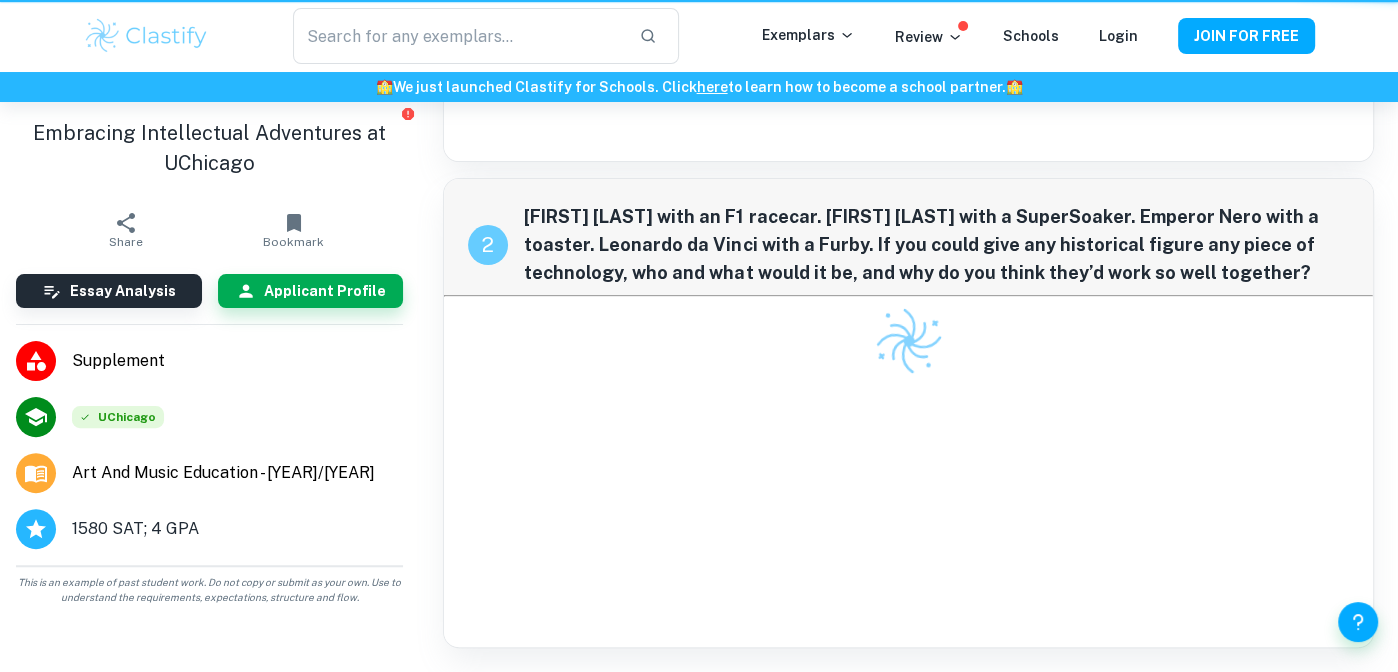 scroll, scrollTop: 0, scrollLeft: 0, axis: both 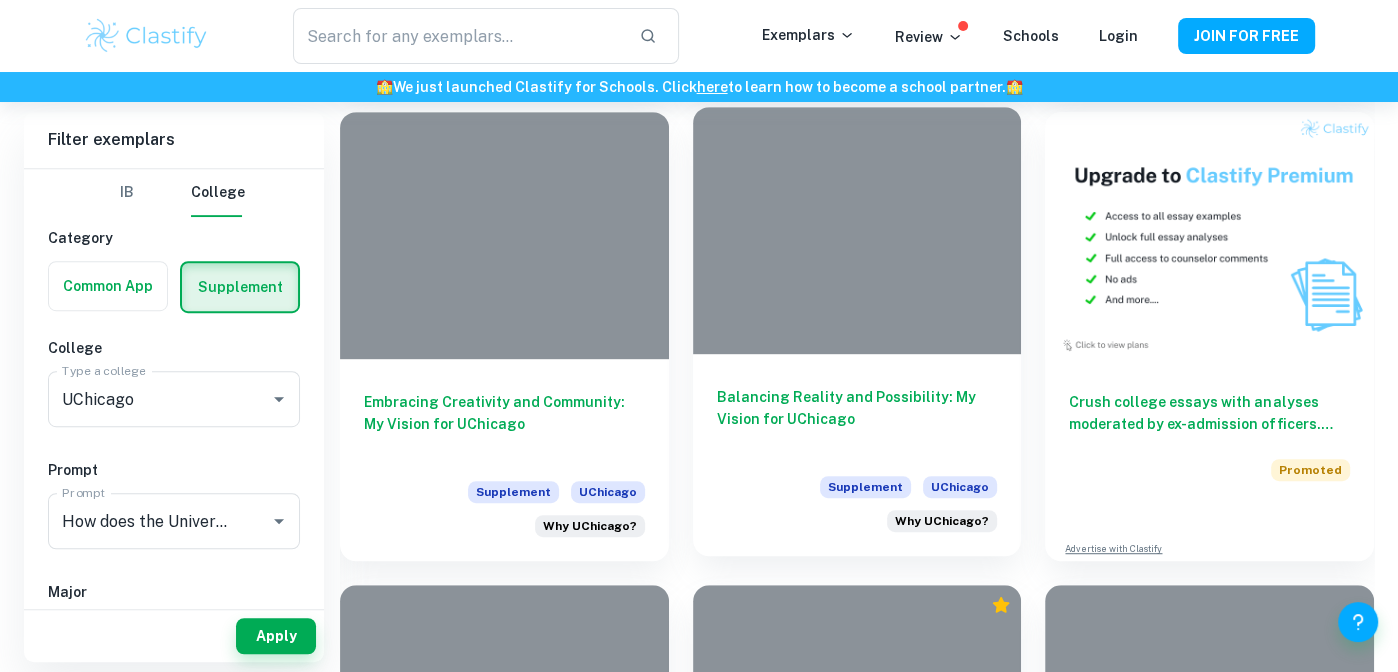 click on "Balancing Reality and Possibility: My Vision for UChicago" at bounding box center (857, 419) 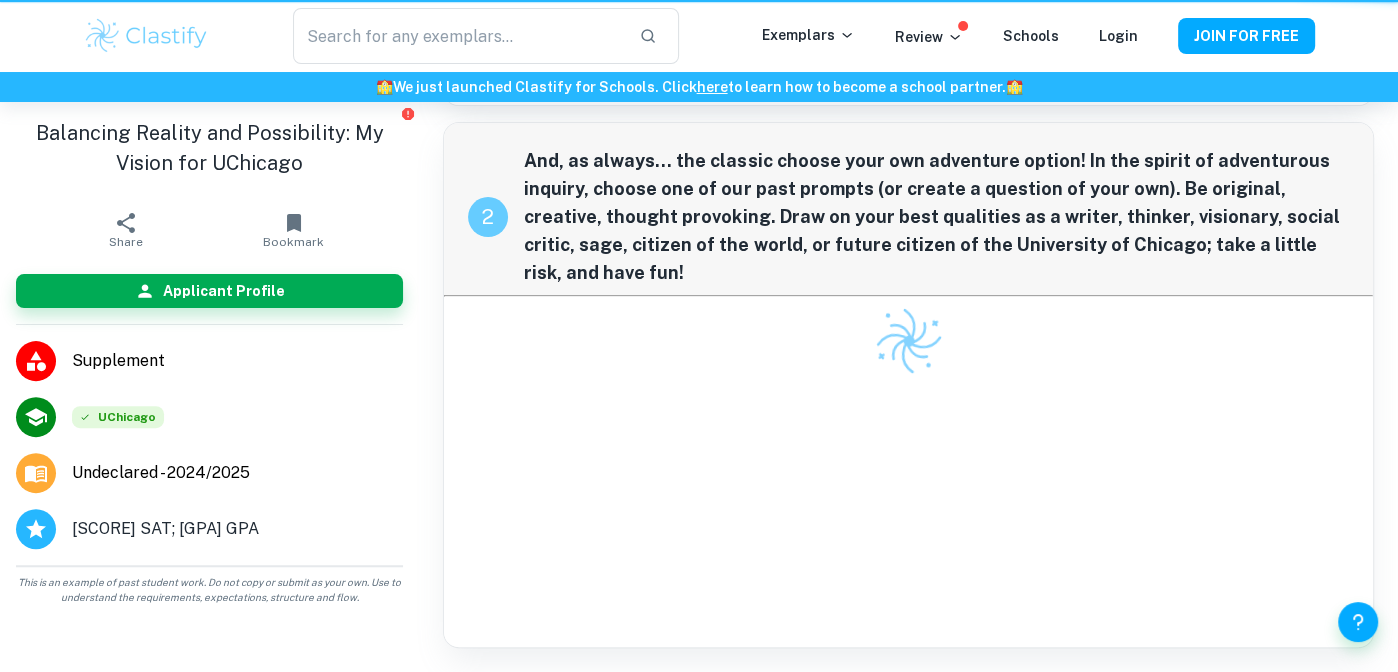scroll, scrollTop: 0, scrollLeft: 0, axis: both 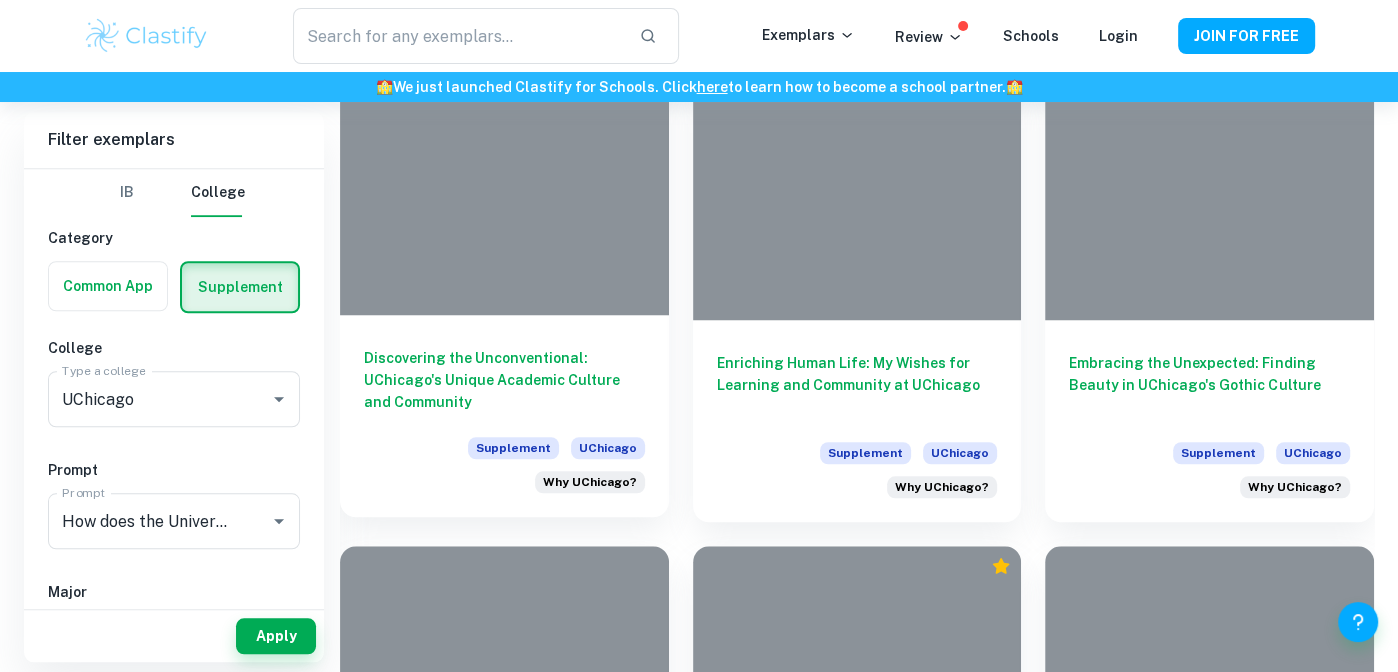click on "Discovering the Unconventional: UChicago's Unique Academic Culture and Community" at bounding box center (504, 380) 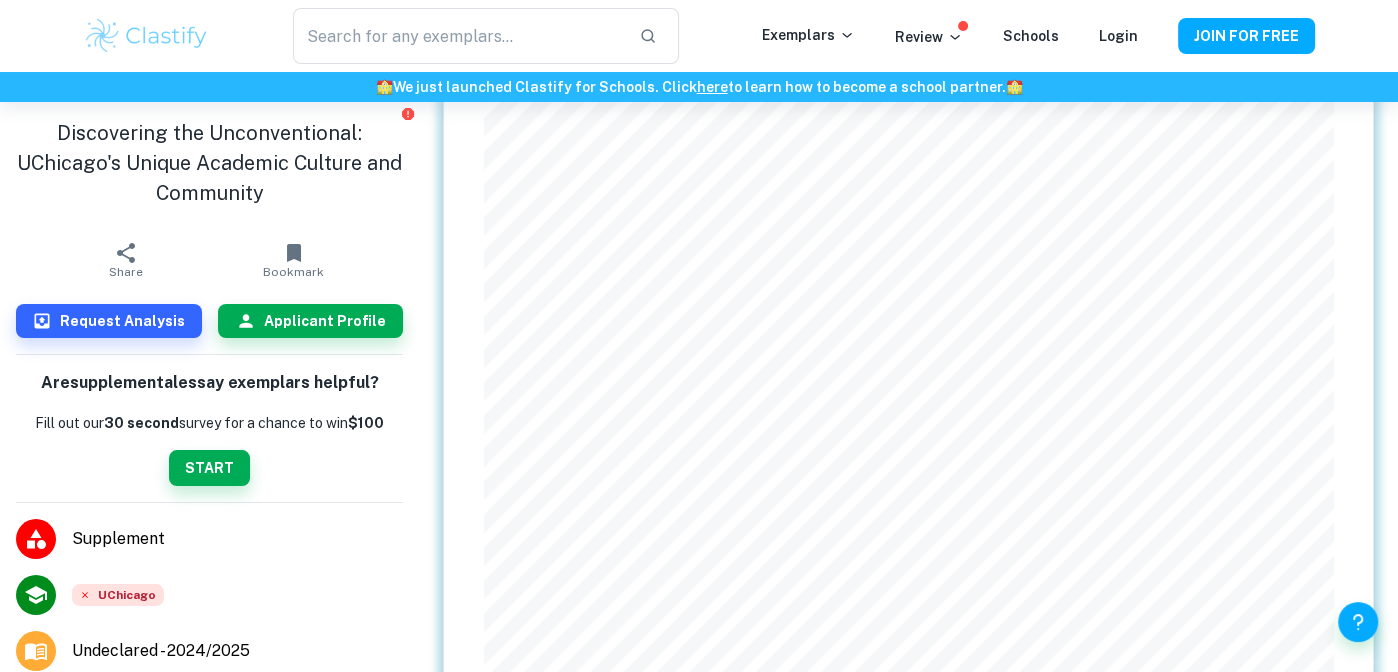 scroll, scrollTop: 183, scrollLeft: 0, axis: vertical 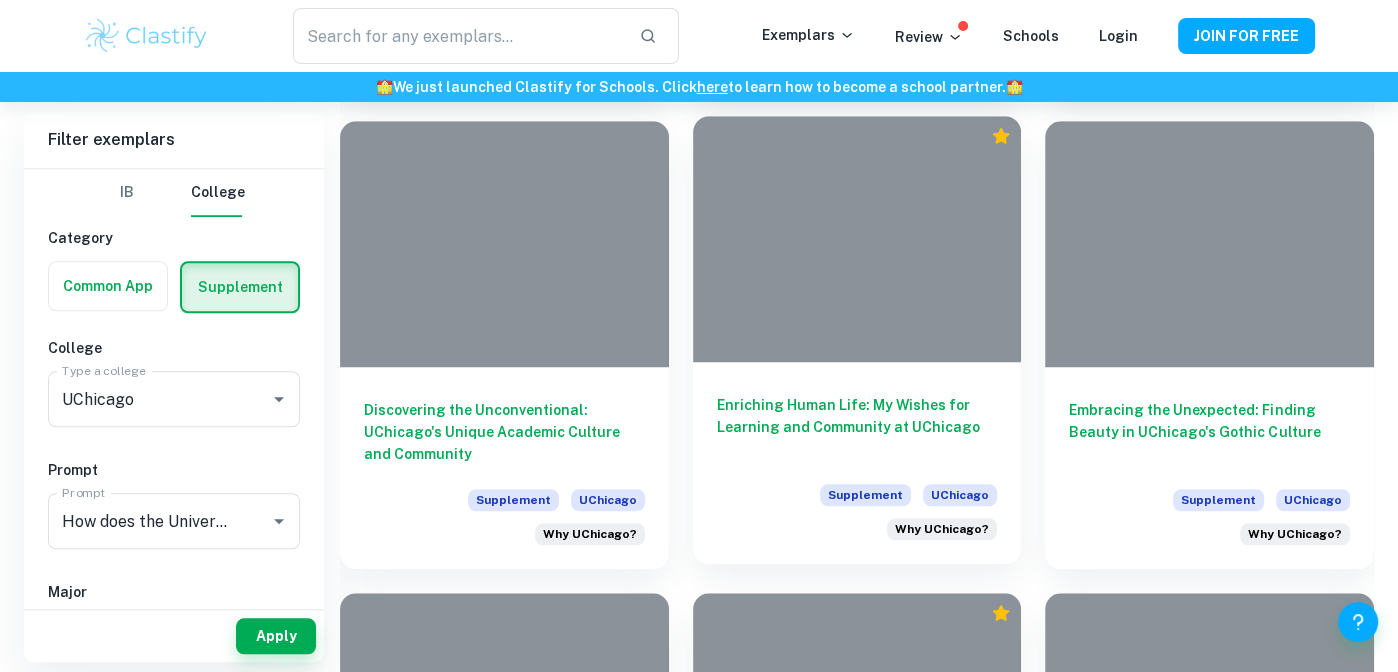 click on "Enriching Human Life: My Wishes for Learning and Community at UChicago" at bounding box center [857, 427] 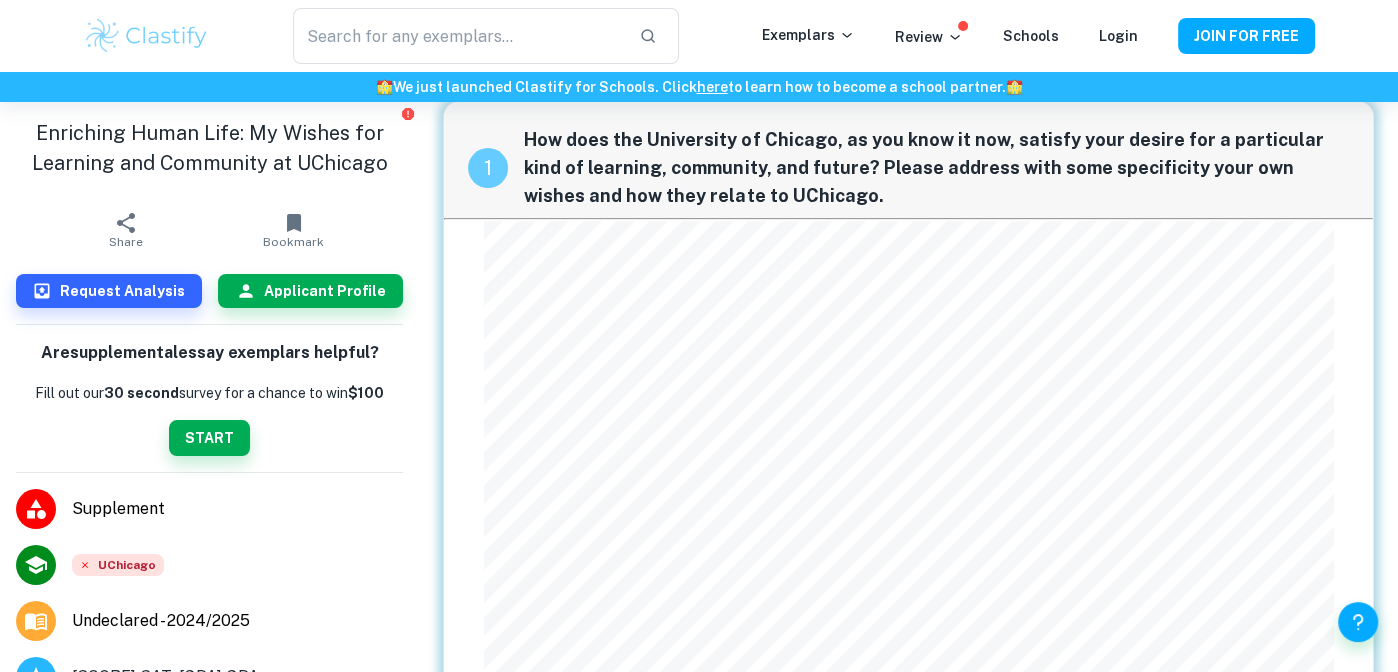scroll, scrollTop: 49, scrollLeft: 0, axis: vertical 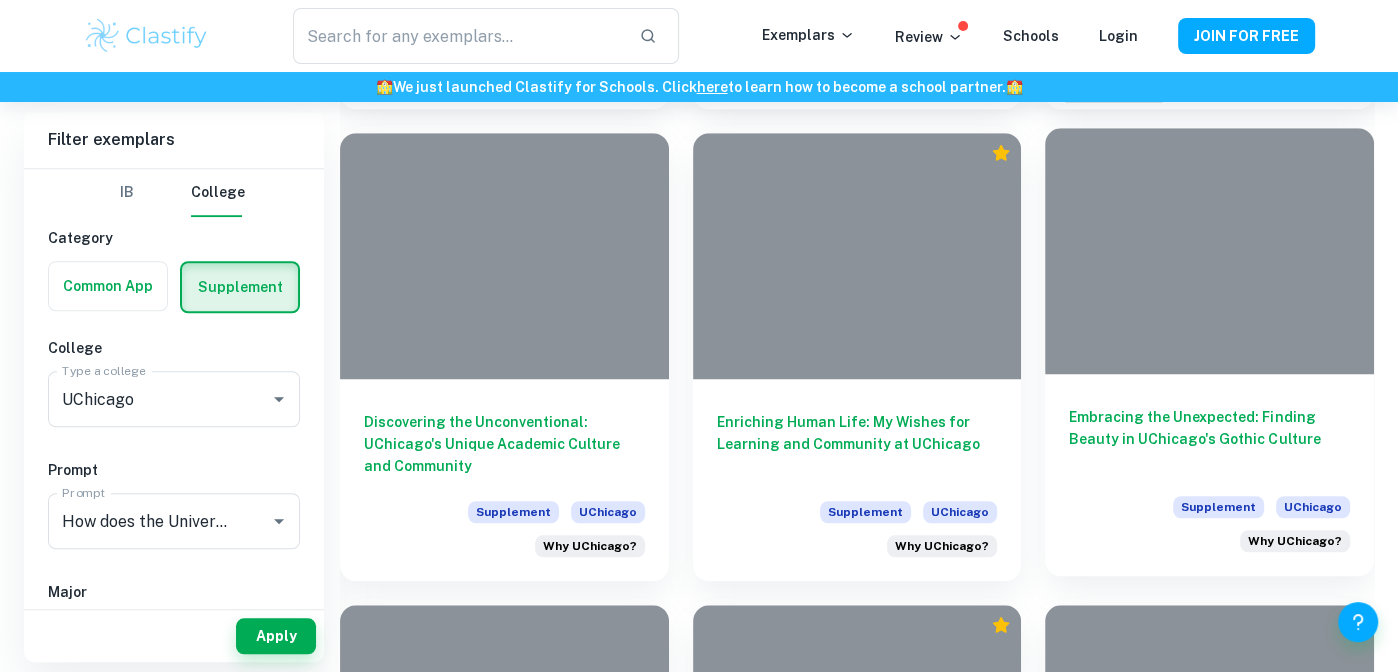 click on "Embracing the Unexpected: Finding Beauty in UChicago's Gothic Culture" at bounding box center [1209, 439] 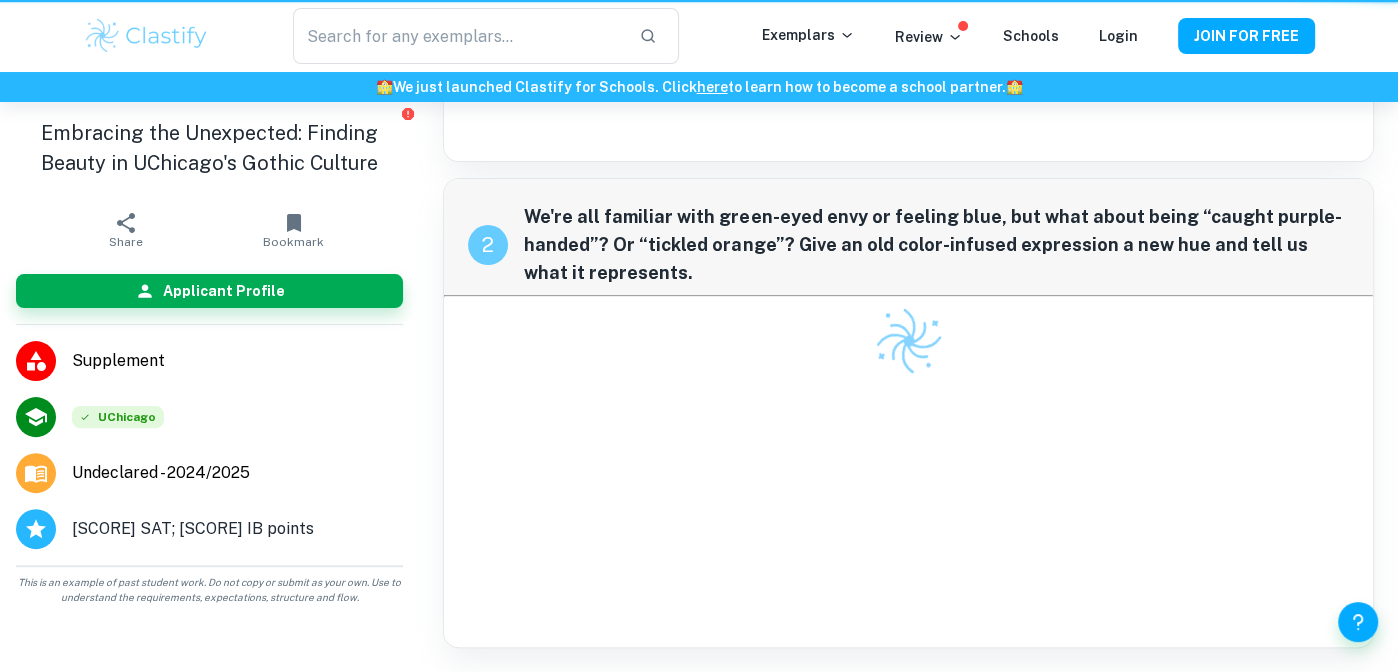scroll, scrollTop: 0, scrollLeft: 0, axis: both 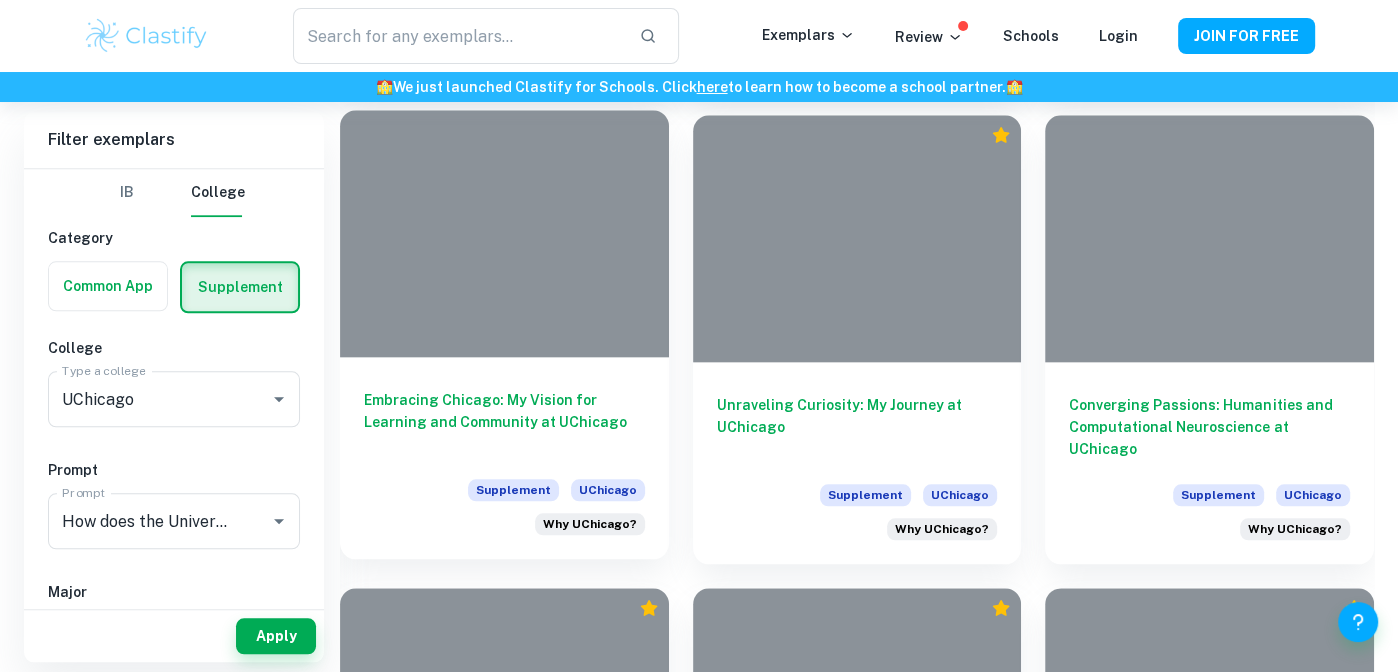 click on "Embracing Chicago: My Vision for Learning and Community at UChicago" at bounding box center [504, 422] 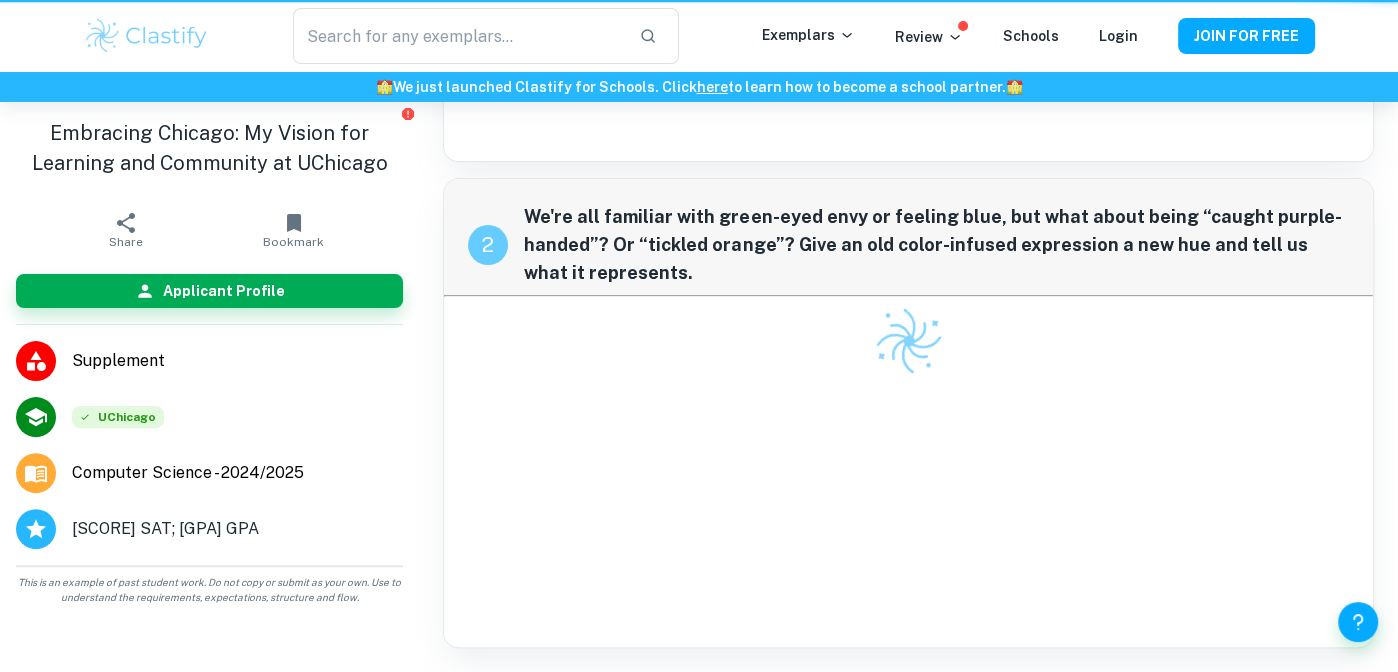 scroll, scrollTop: 0, scrollLeft: 0, axis: both 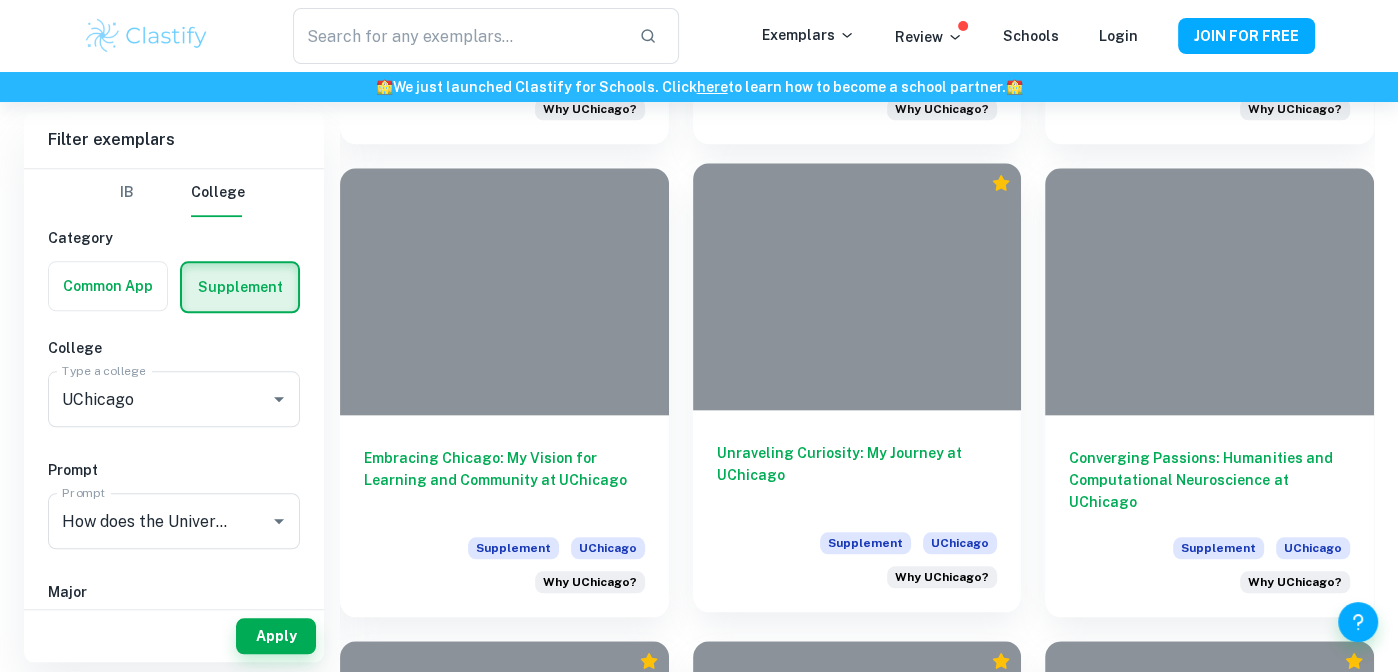 click on "Unraveling Curiosity: My Journey at UChicago" at bounding box center (857, 475) 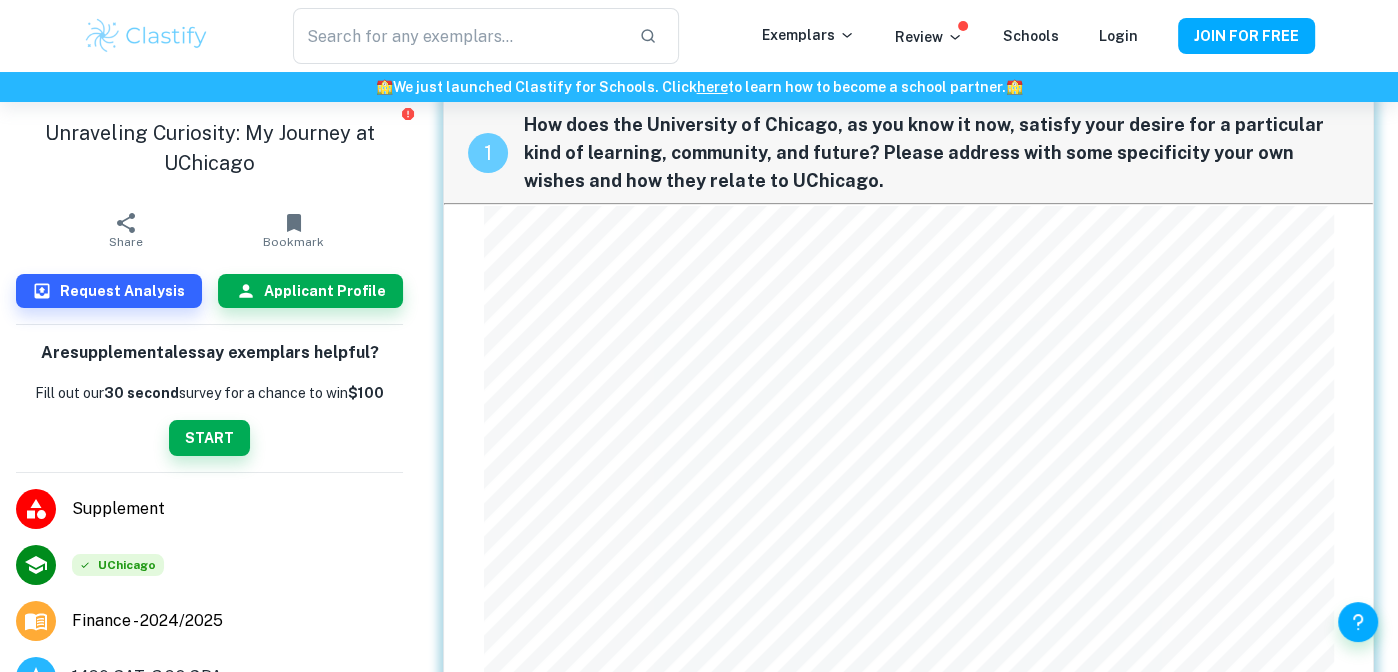 scroll, scrollTop: 44, scrollLeft: 0, axis: vertical 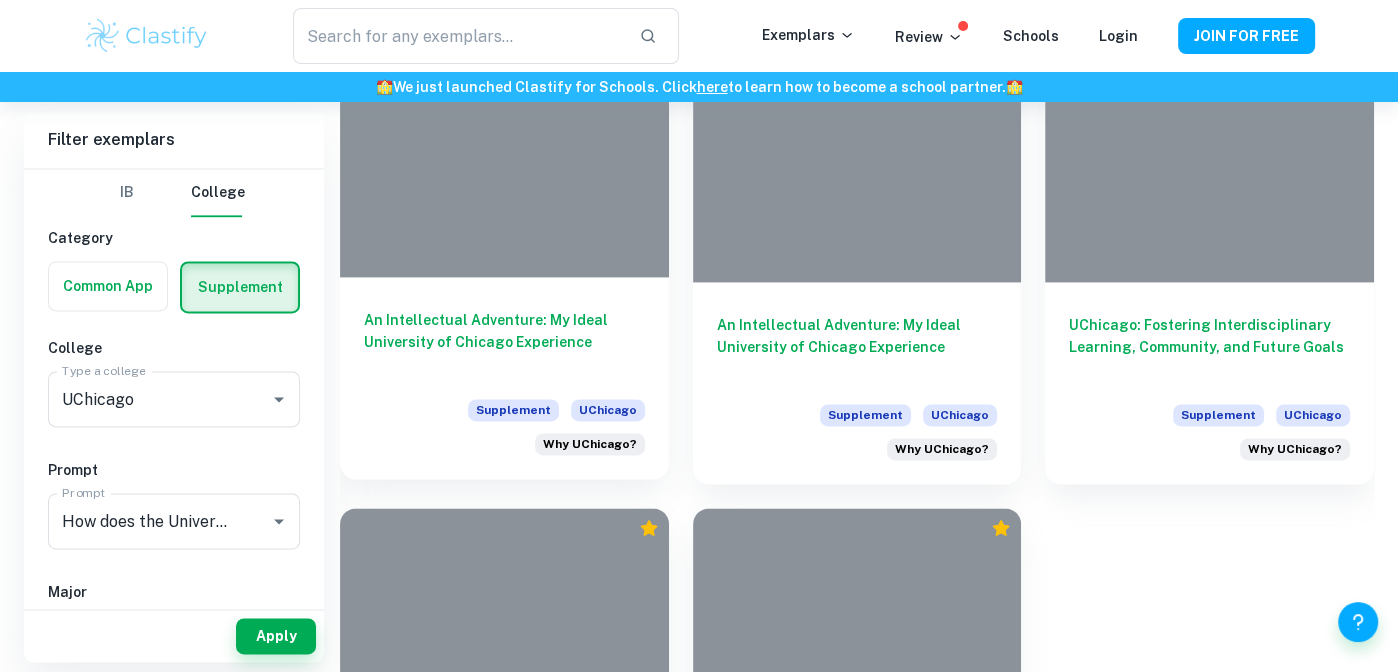 click on "An Intellectual Adventure: My Ideal University of Chicago Experience" at bounding box center [504, 342] 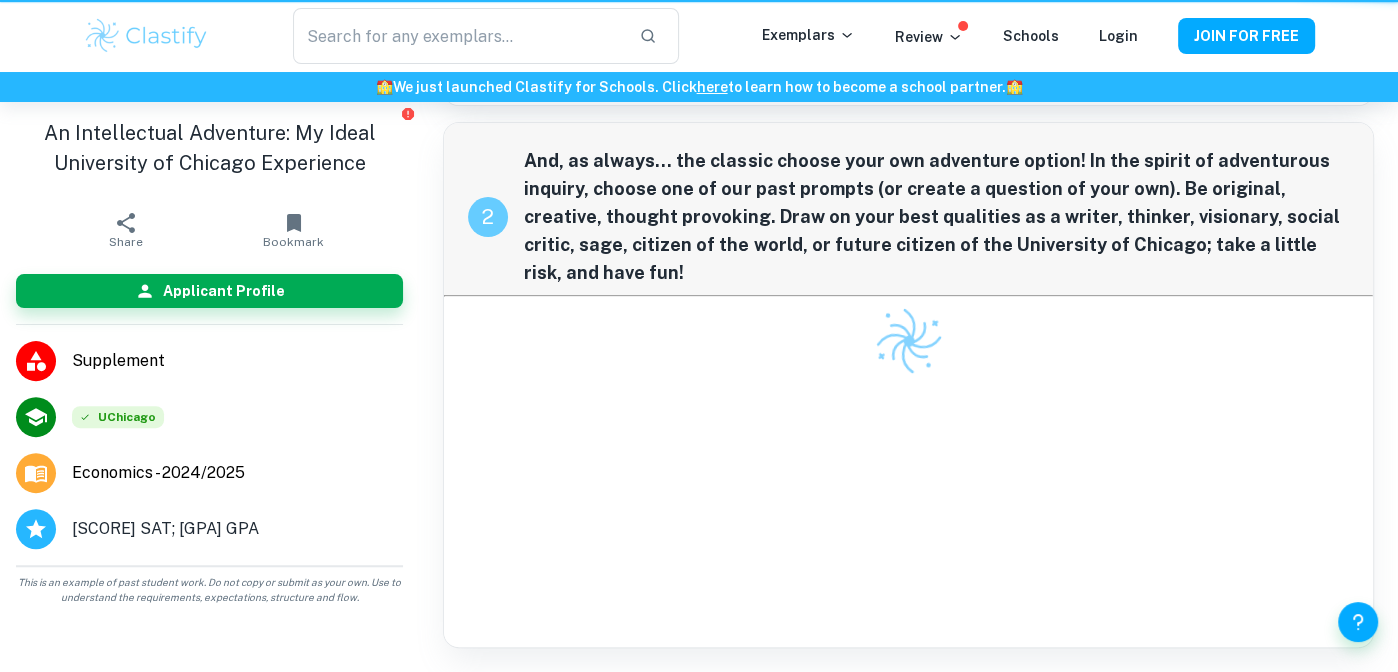 scroll, scrollTop: 0, scrollLeft: 0, axis: both 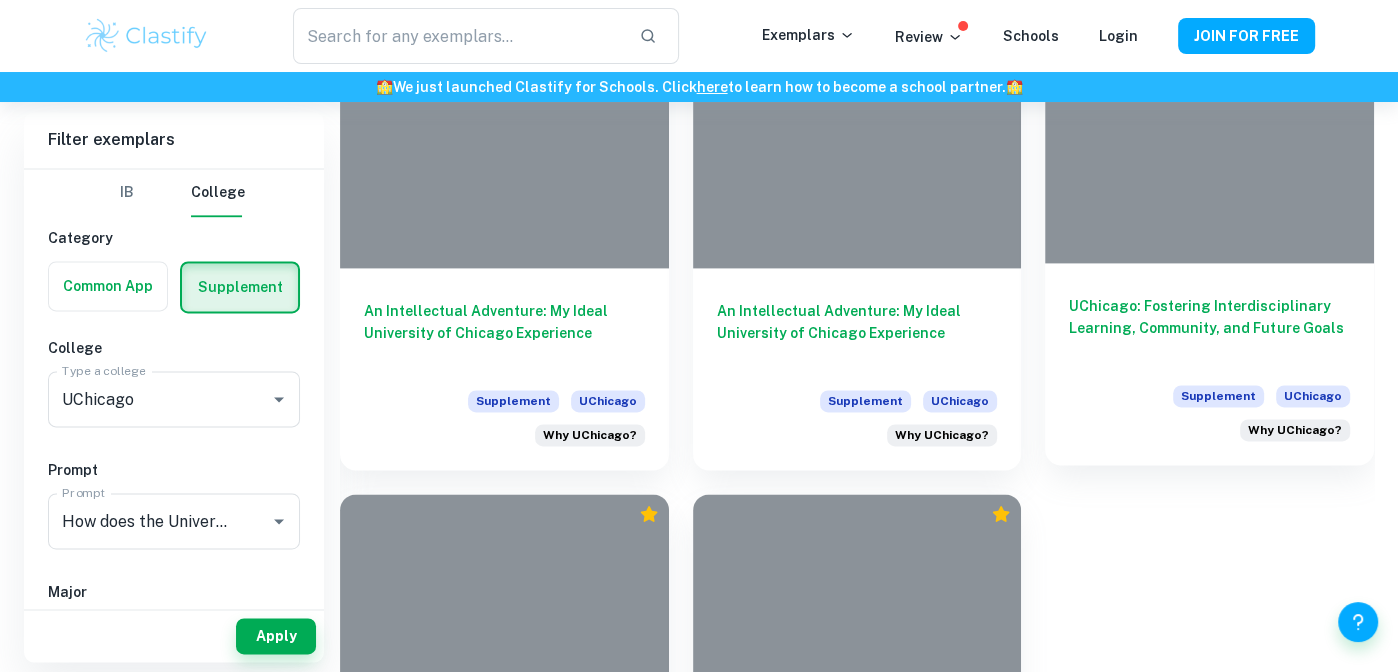 click on "UChicago: Fostering Interdisciplinary Learning, Community, and Future Goals" at bounding box center (1209, 328) 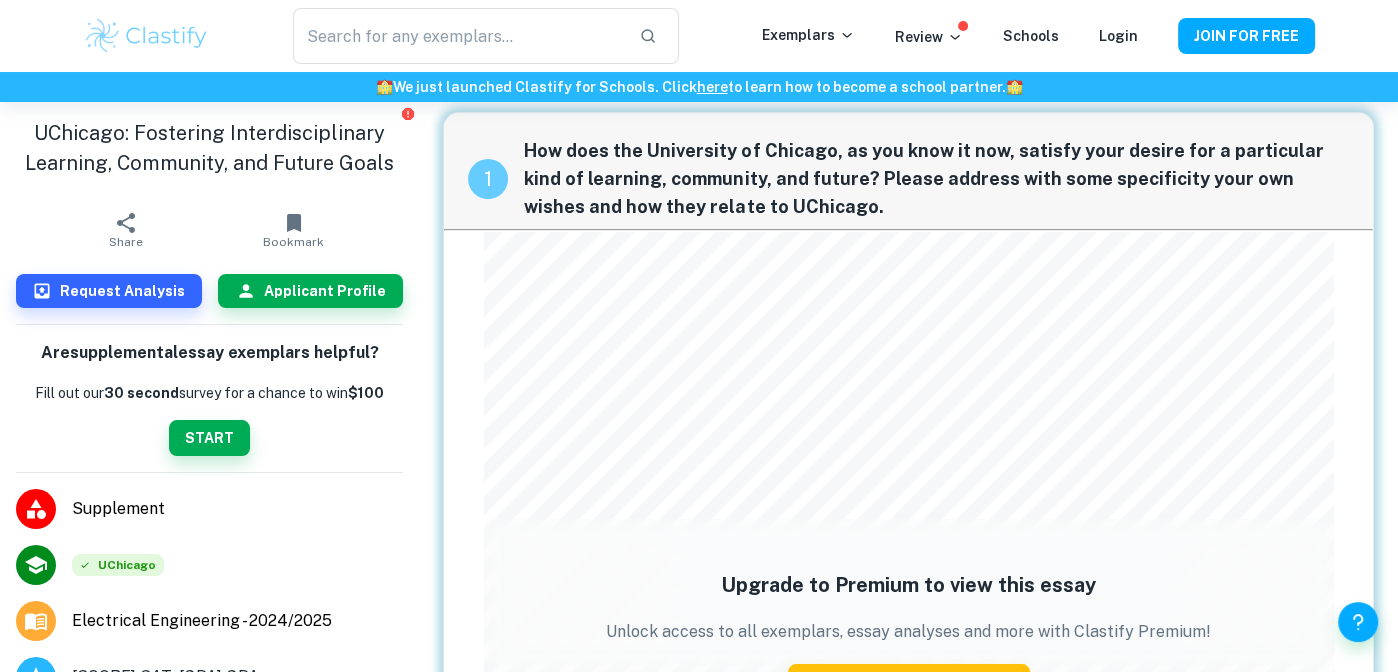 scroll, scrollTop: 0, scrollLeft: 0, axis: both 